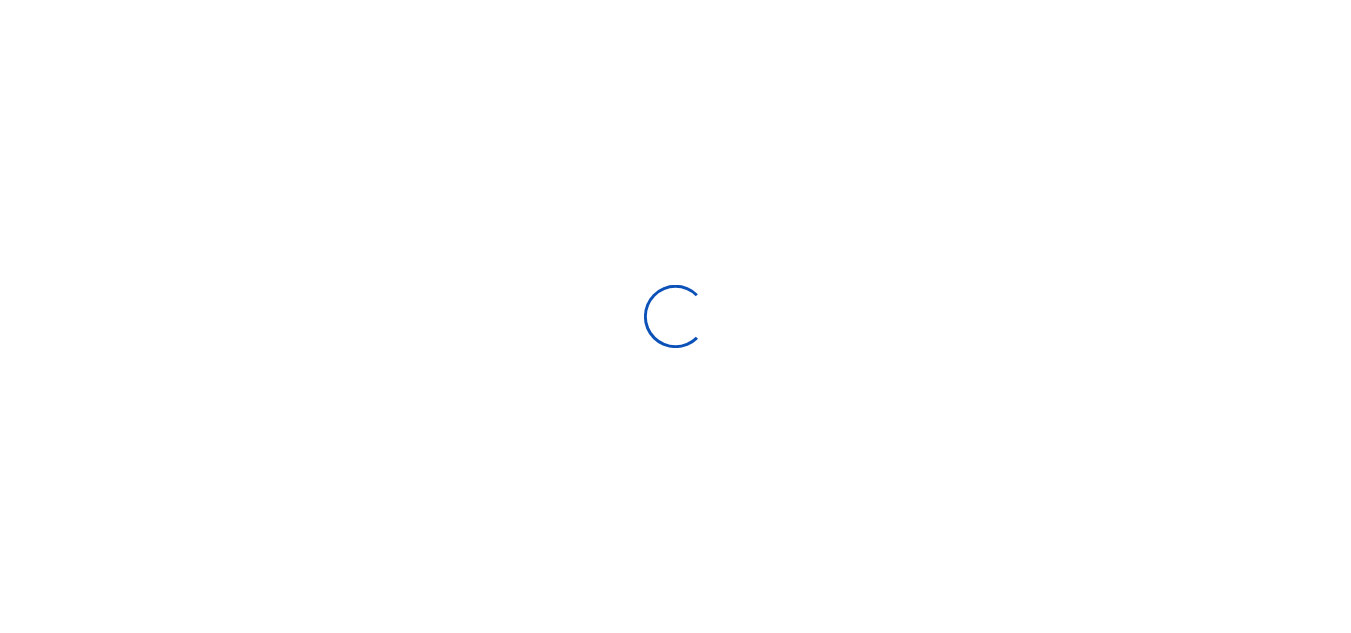 scroll, scrollTop: 0, scrollLeft: 0, axis: both 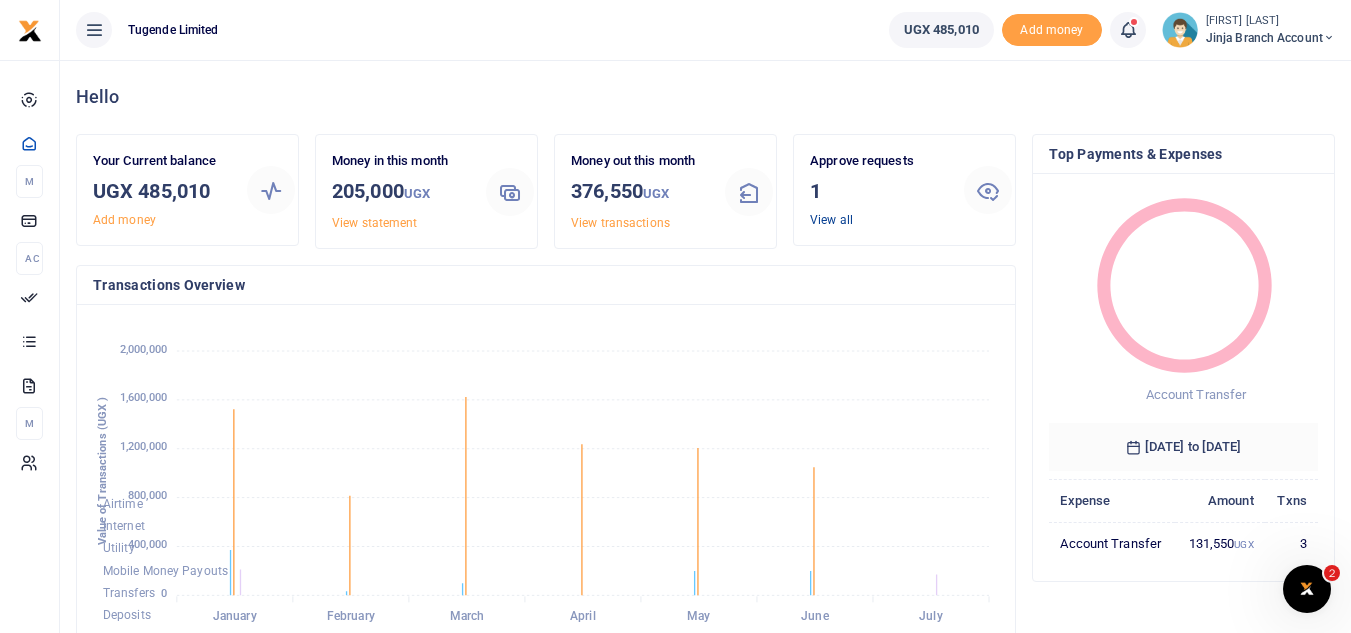 click on "View all" at bounding box center [831, 220] 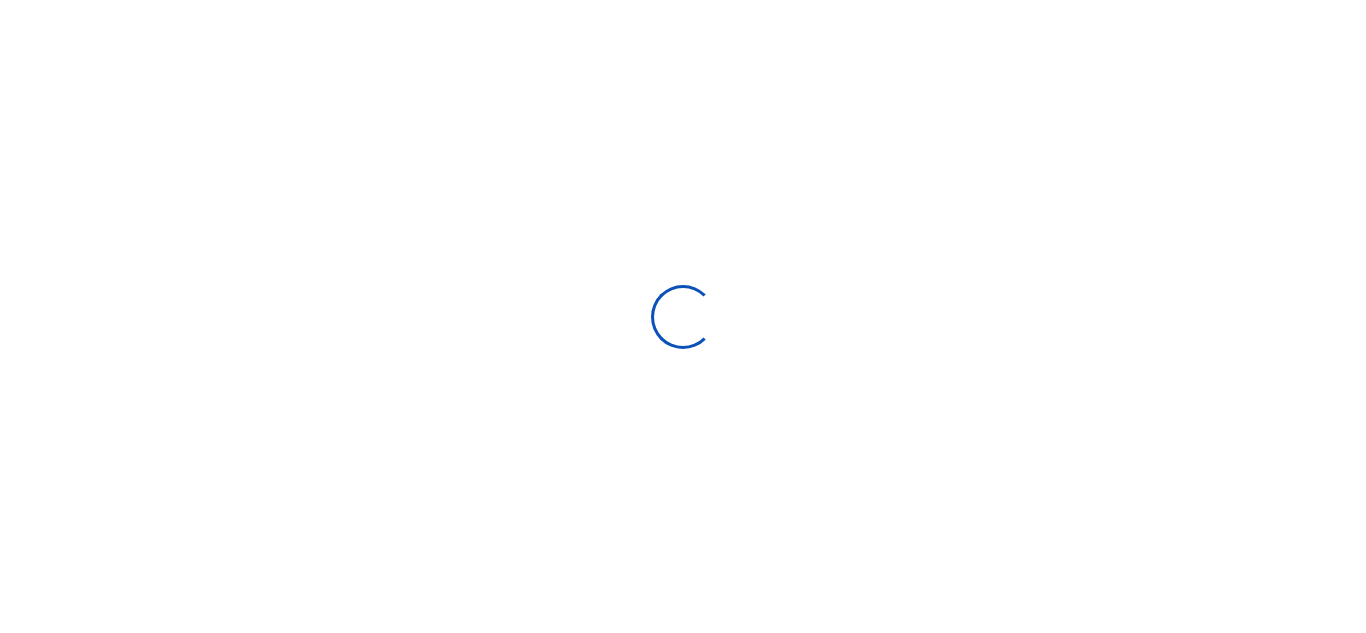 scroll, scrollTop: 0, scrollLeft: 0, axis: both 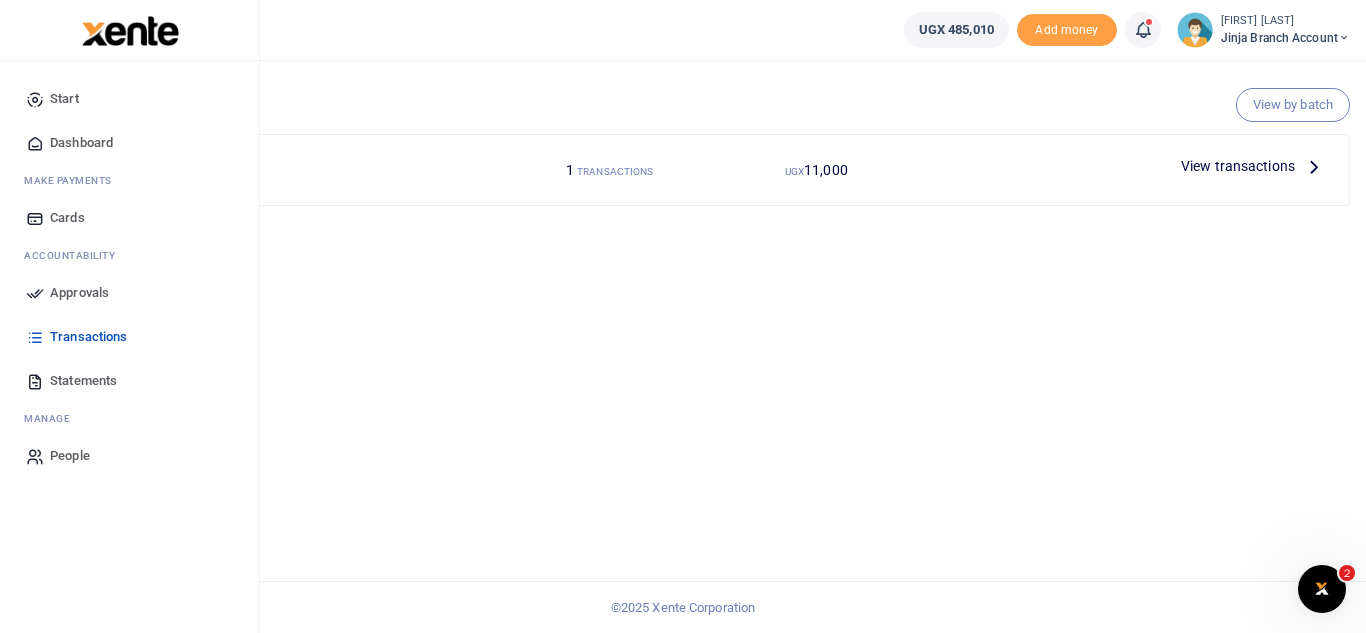 click on "Dashboard" at bounding box center (81, 143) 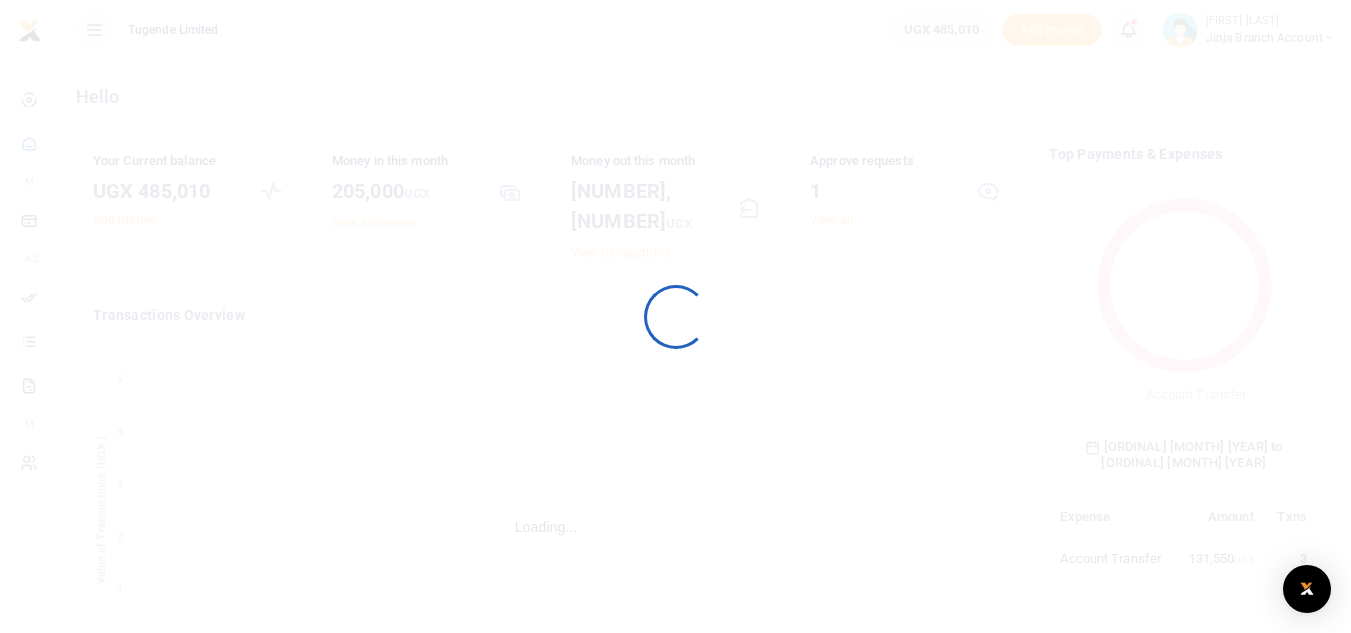 scroll, scrollTop: 0, scrollLeft: 0, axis: both 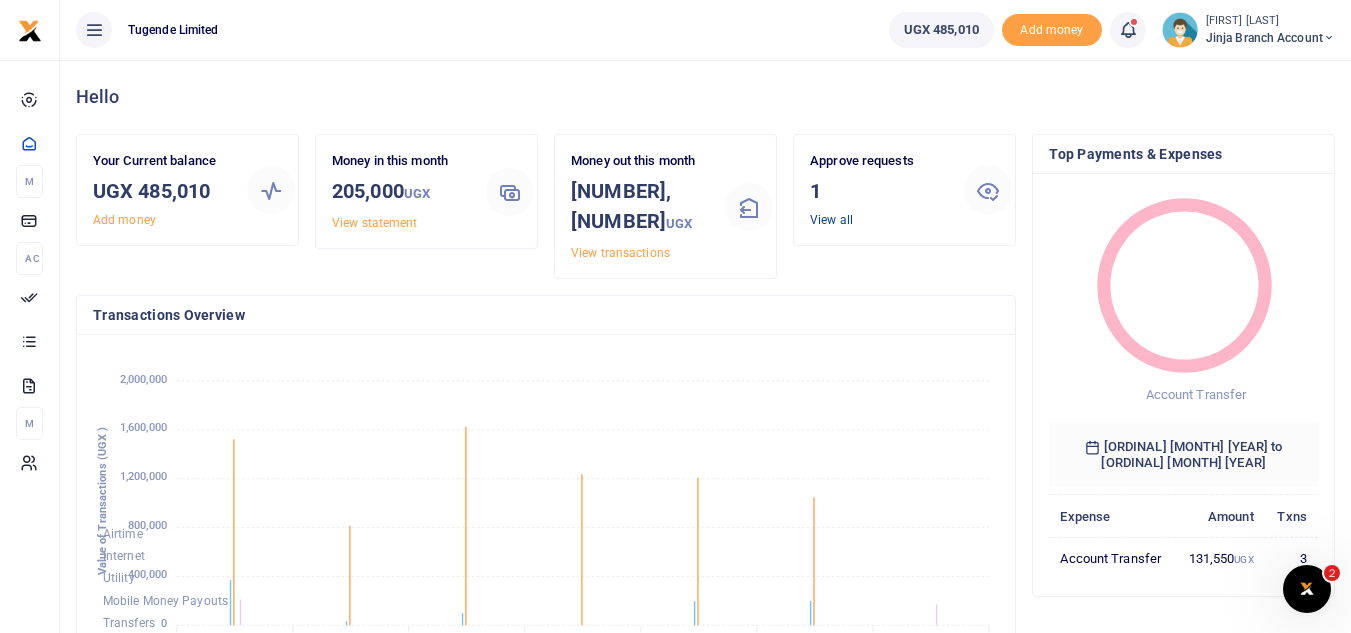 click on "View all" at bounding box center (831, 220) 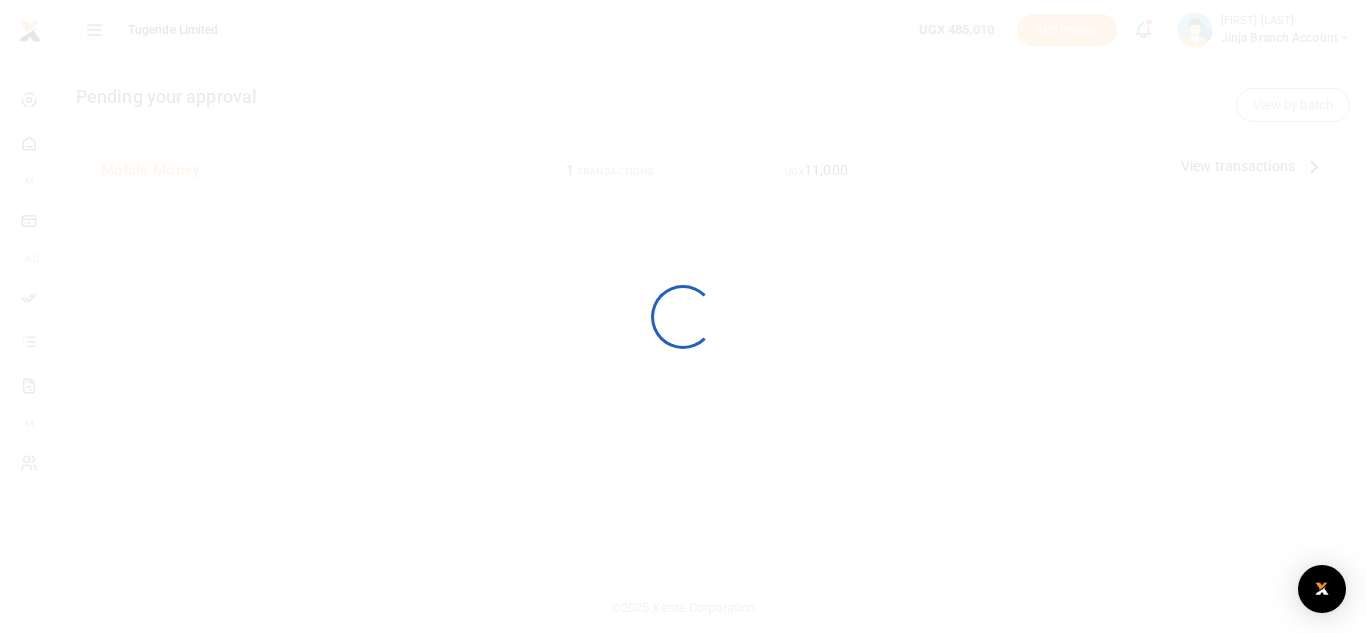 scroll, scrollTop: 0, scrollLeft: 0, axis: both 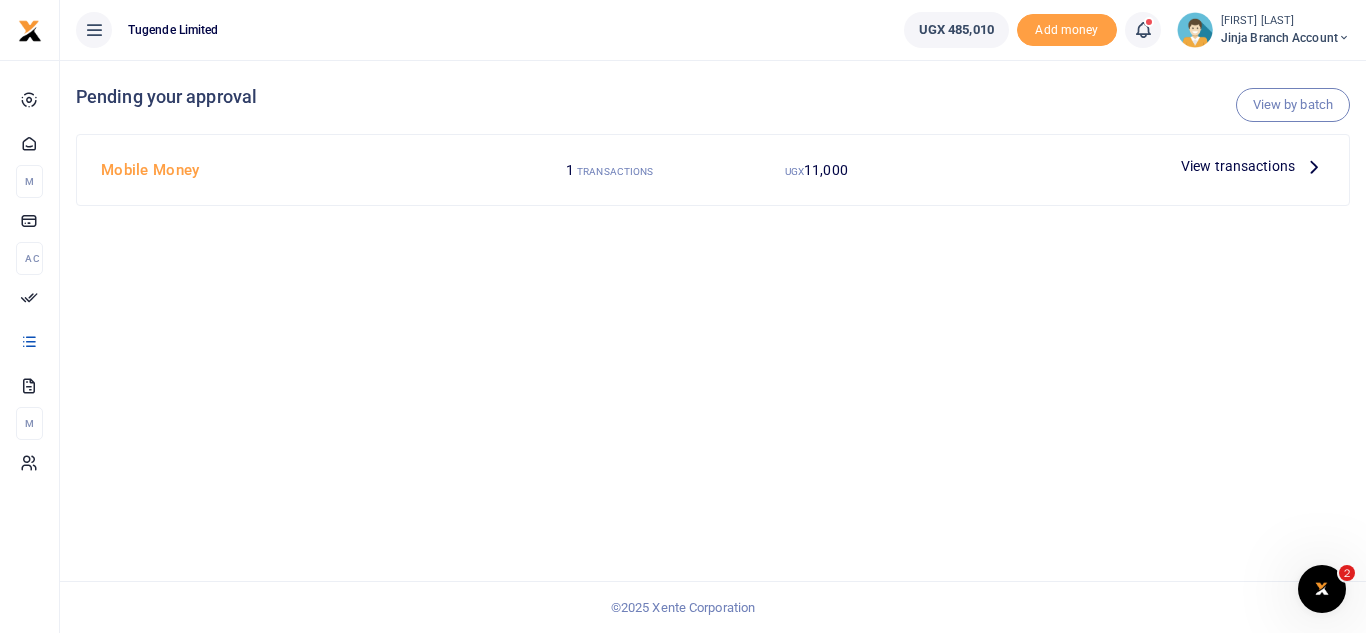 click on "View transactions" at bounding box center (1238, 166) 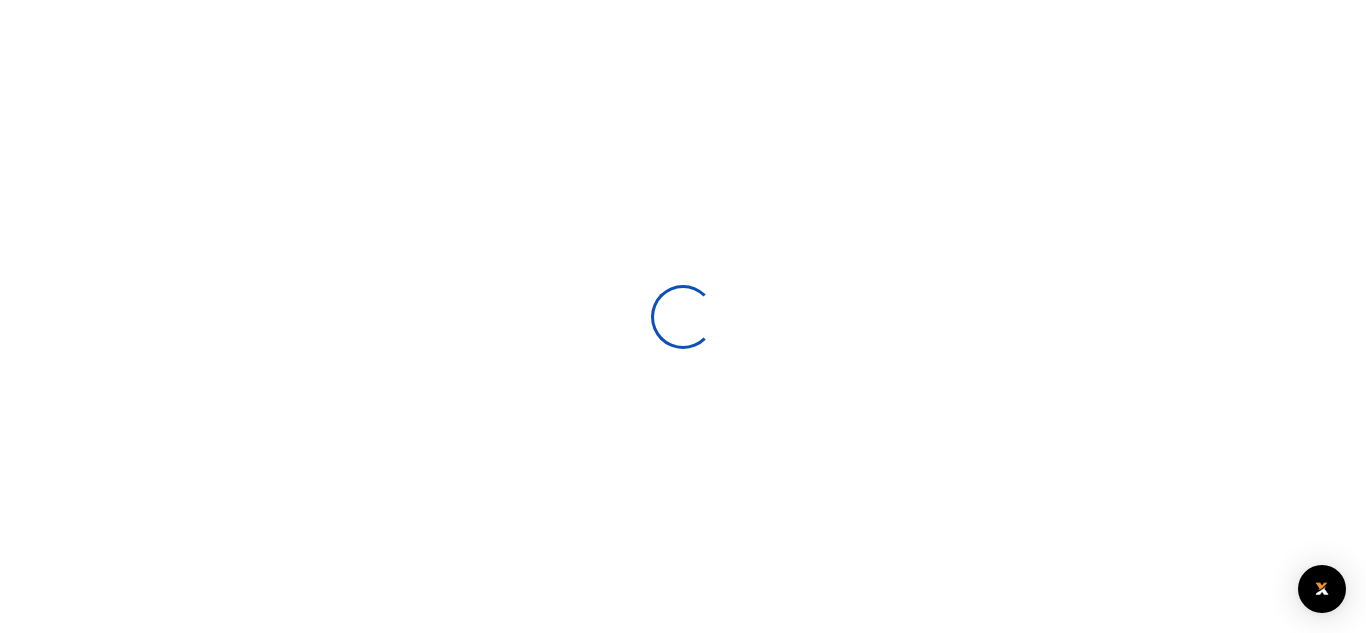 scroll, scrollTop: 0, scrollLeft: 0, axis: both 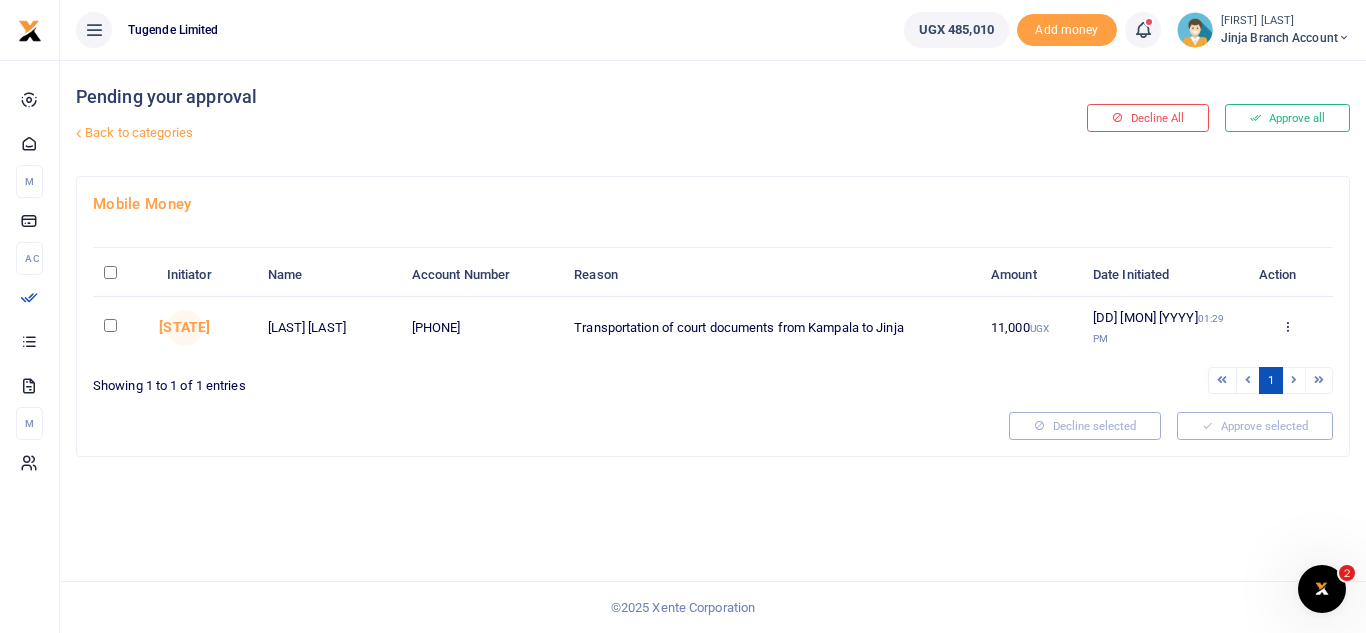 click on "Approve
Decline
Details" at bounding box center (1287, 328) 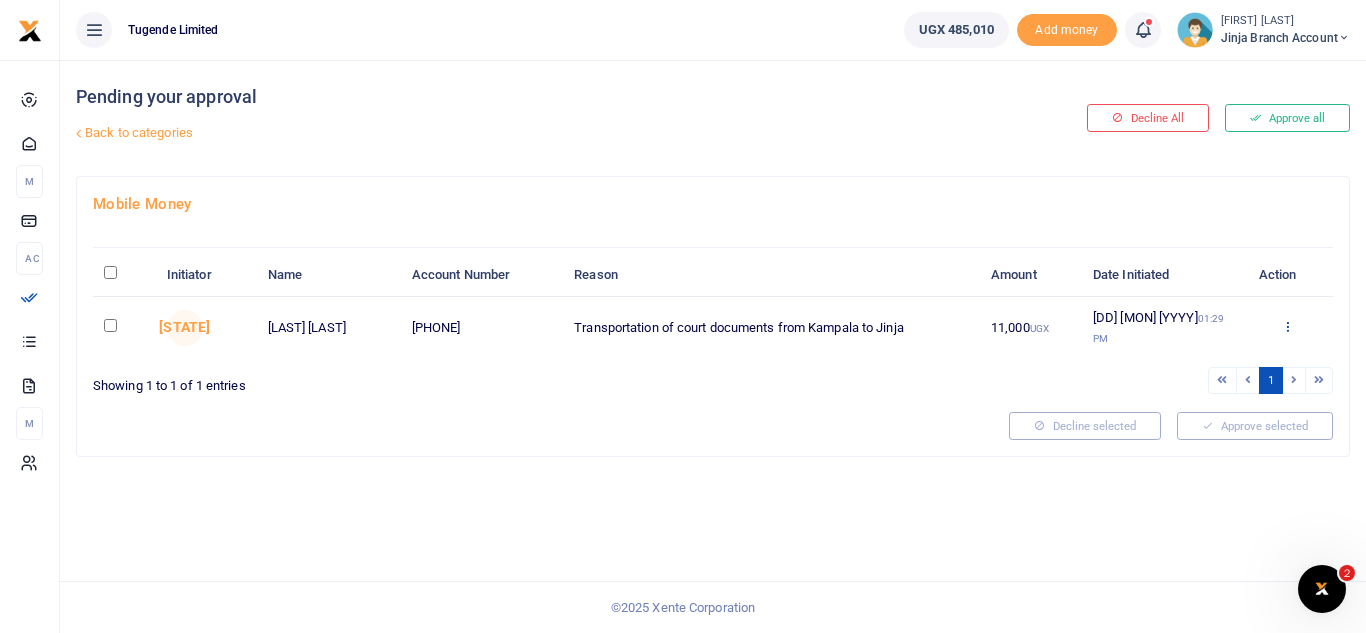 click at bounding box center [1287, 326] 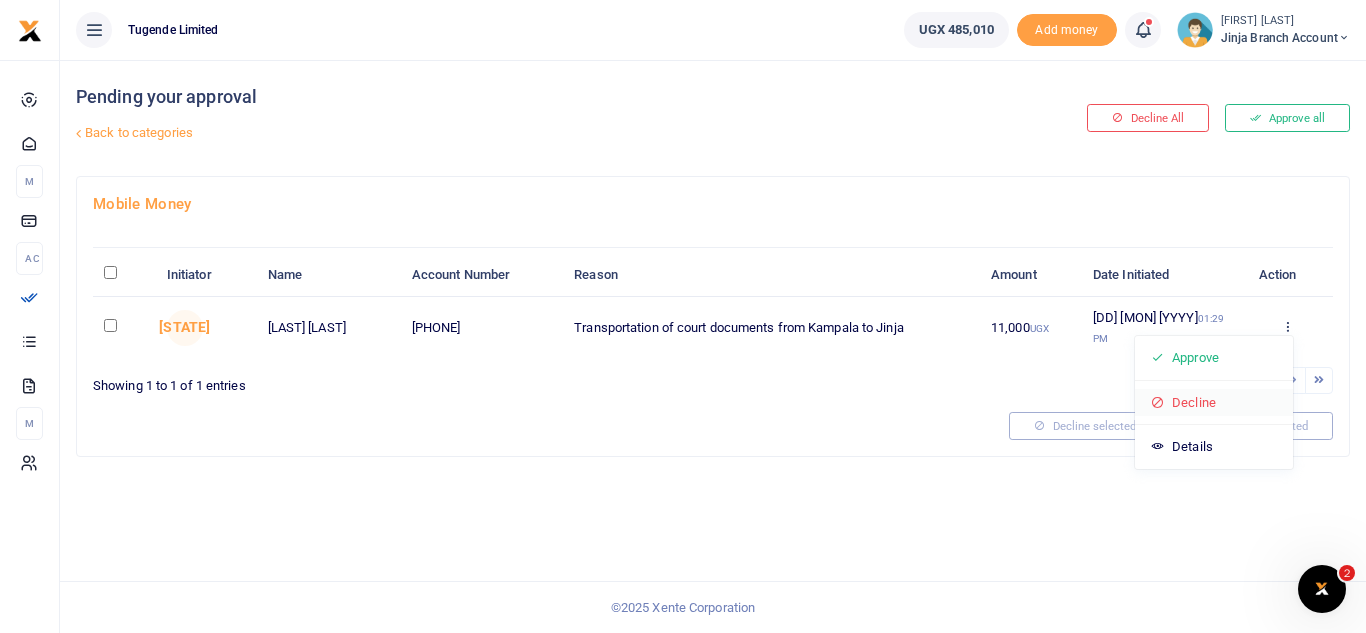 click on "Decline" at bounding box center (1214, 403) 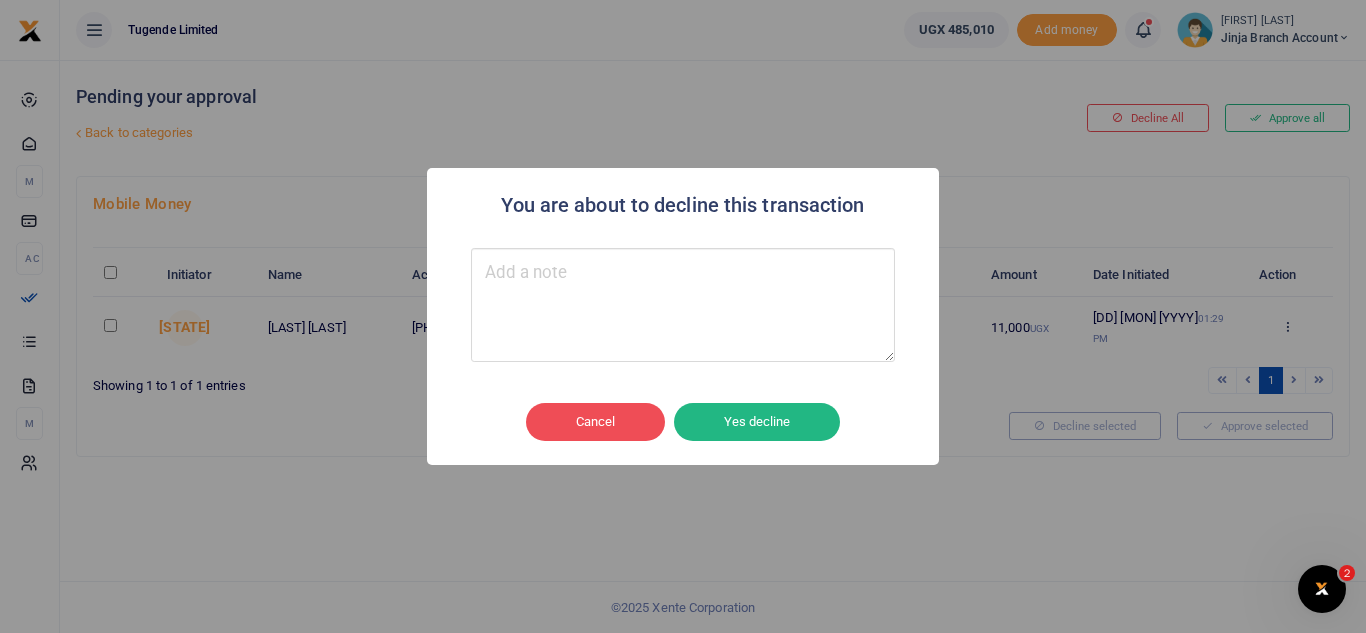 click at bounding box center (683, 305) 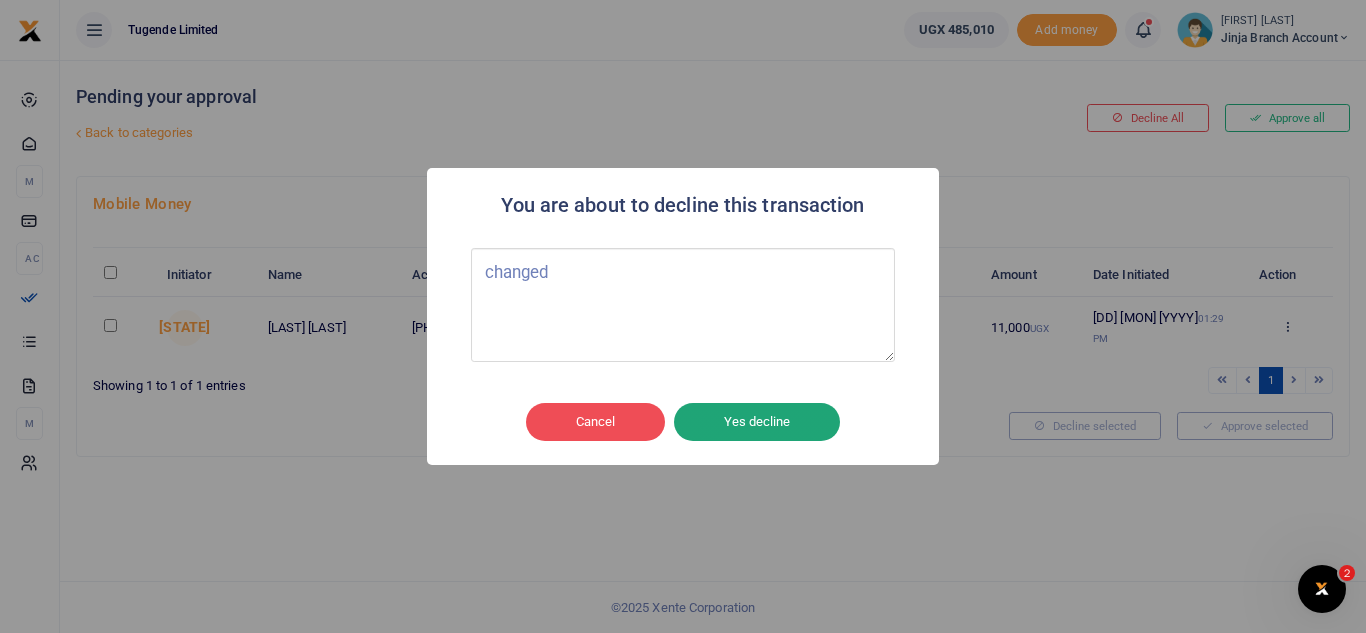 type on "changed" 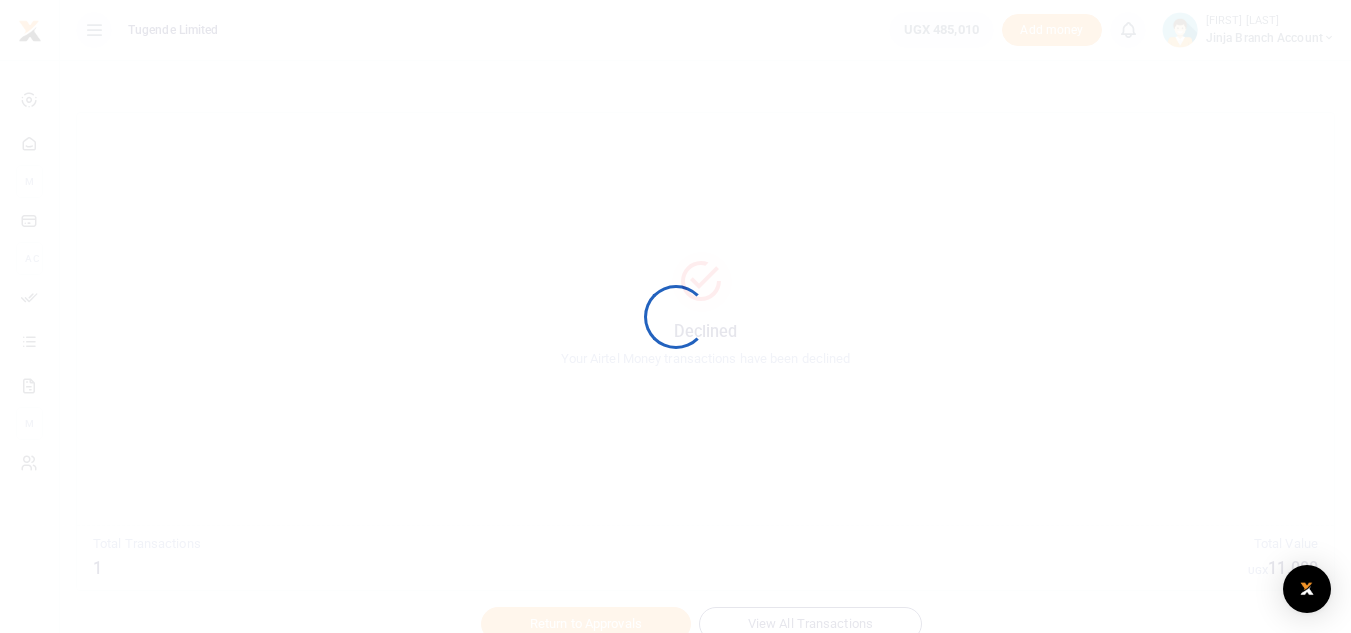 scroll, scrollTop: 0, scrollLeft: 0, axis: both 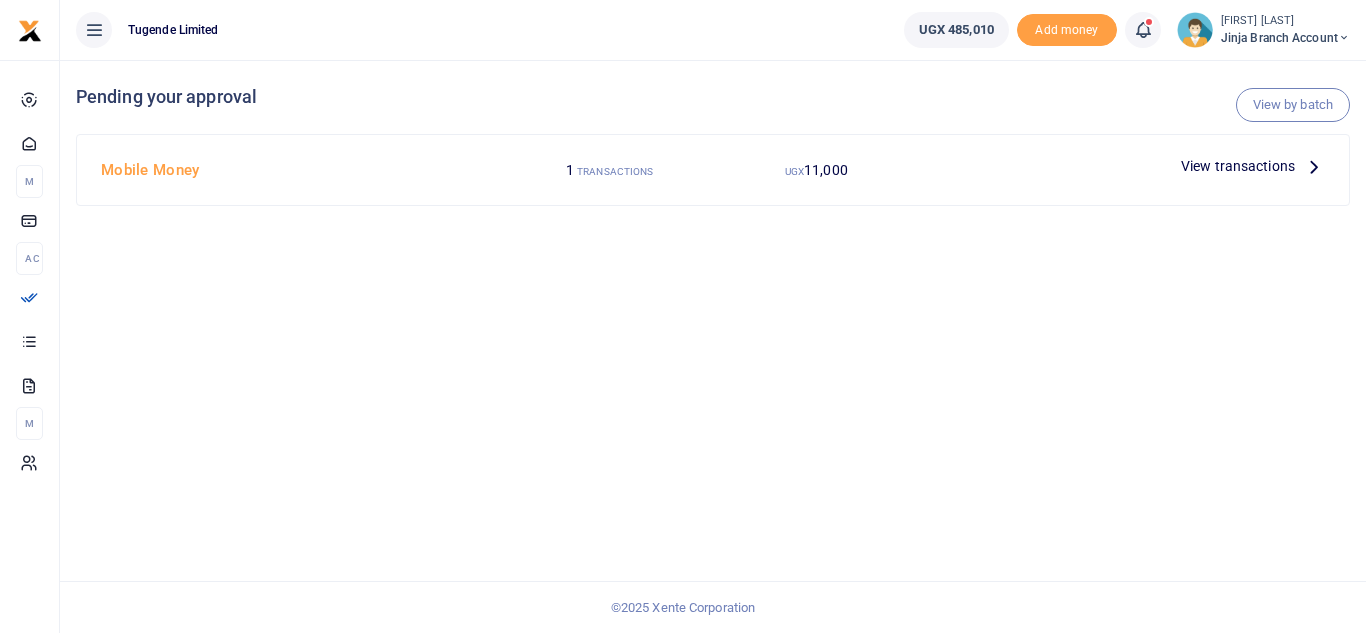 click at bounding box center (1314, 166) 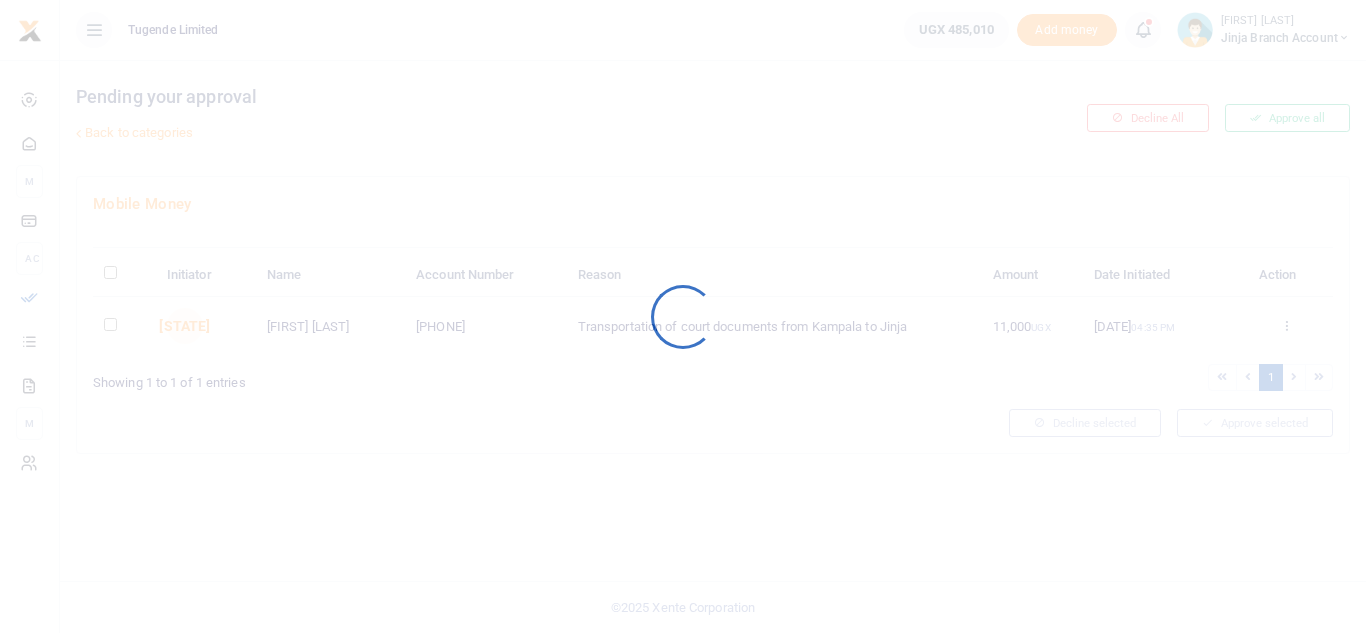 scroll, scrollTop: 0, scrollLeft: 0, axis: both 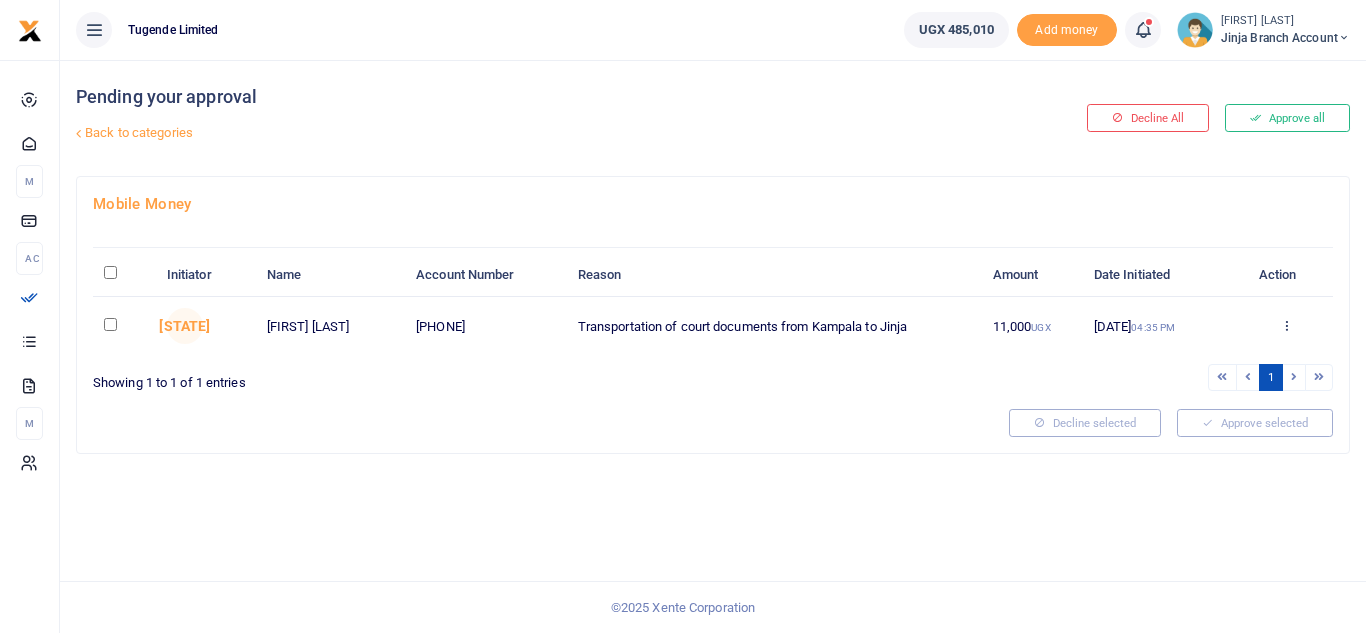 click on "Approve
Decline
Details" at bounding box center (1287, 327) 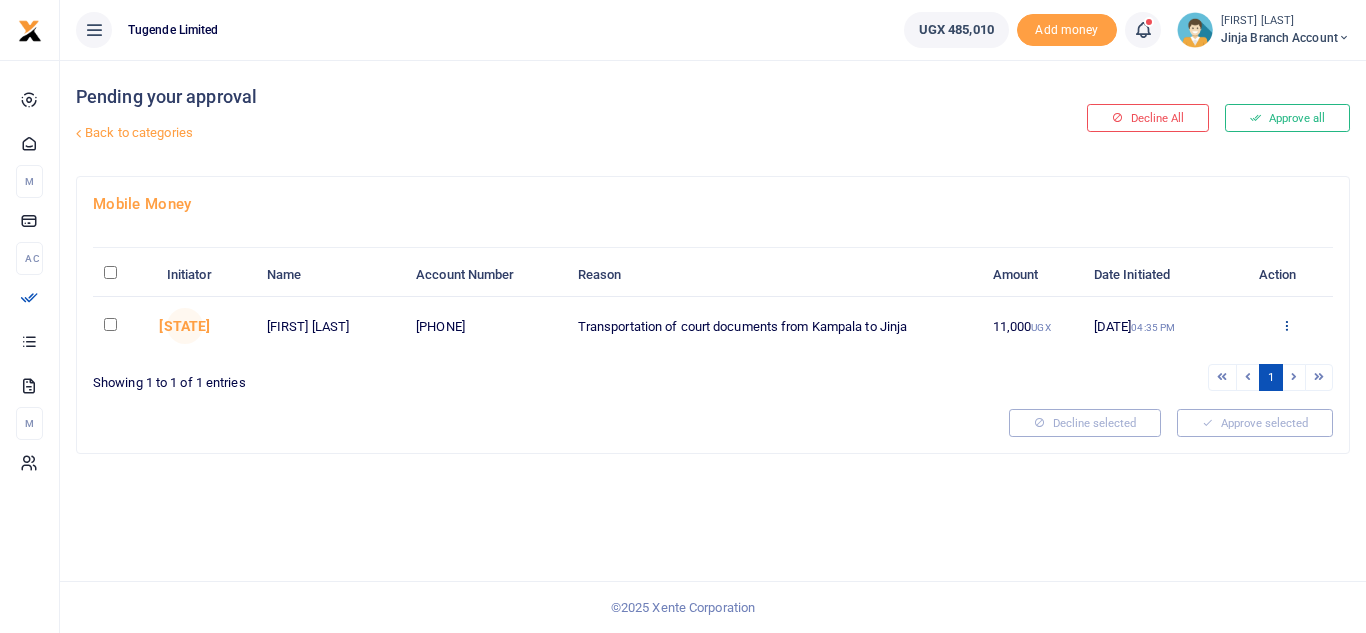 click at bounding box center (1286, 325) 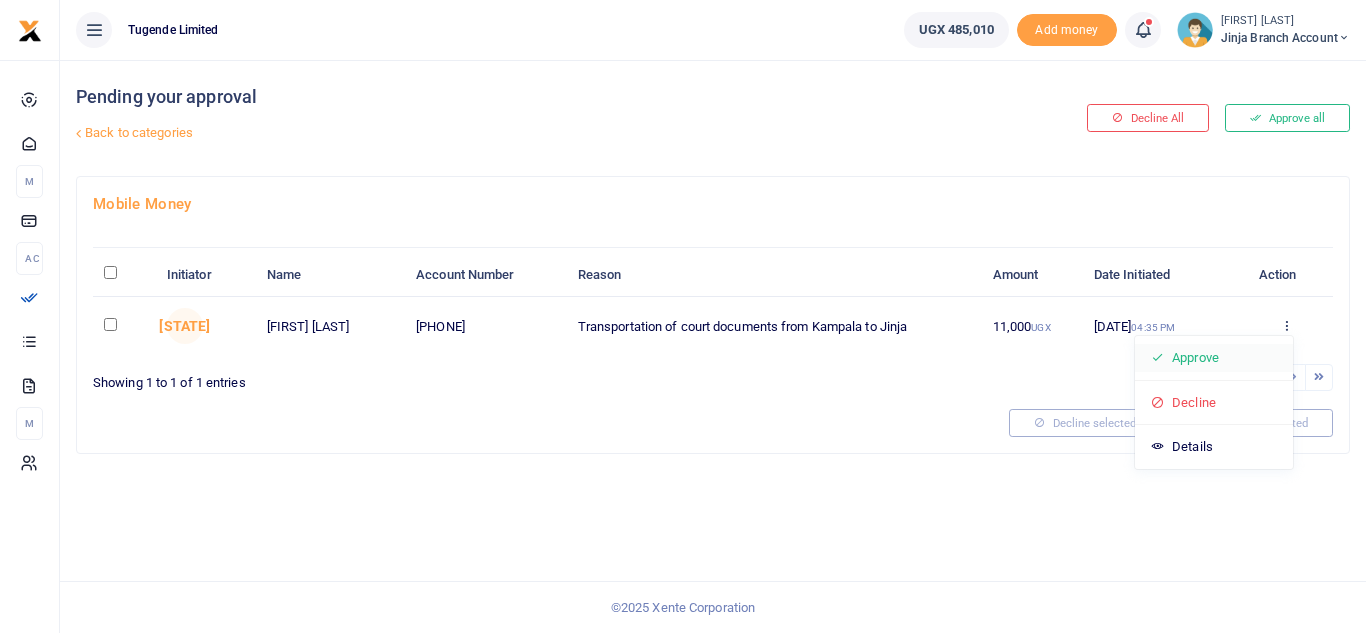click on "Approve" at bounding box center [1214, 358] 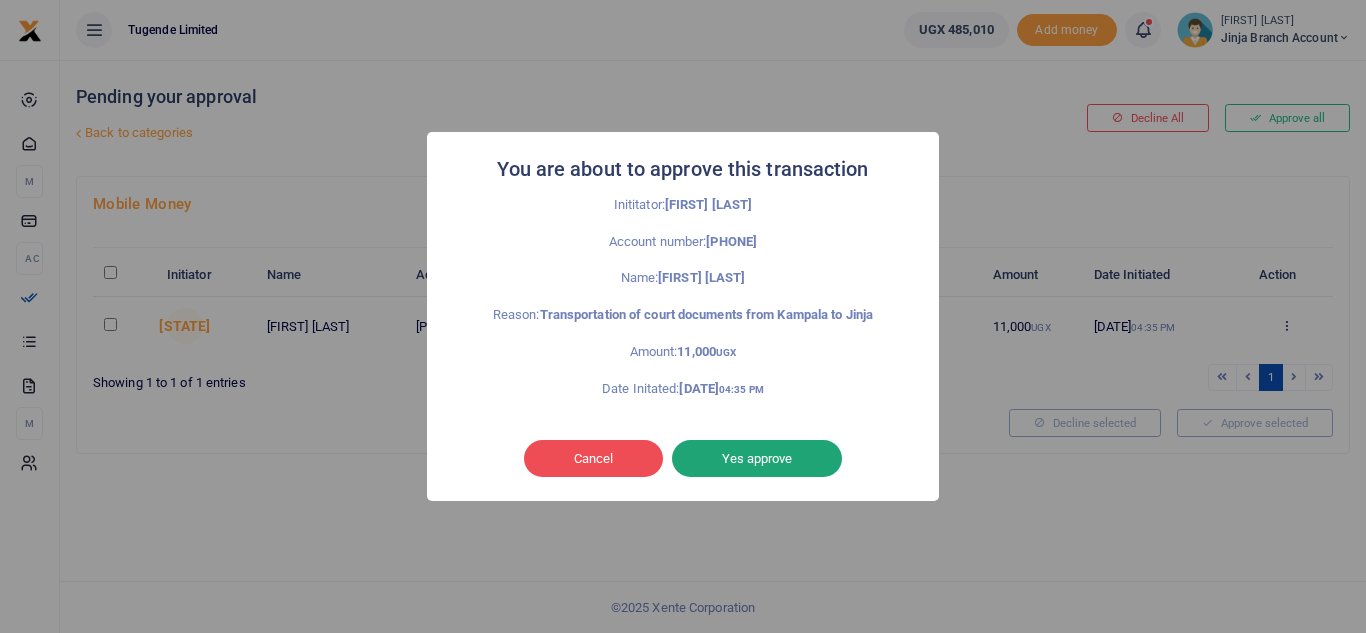 click on "Yes approve" at bounding box center (757, 459) 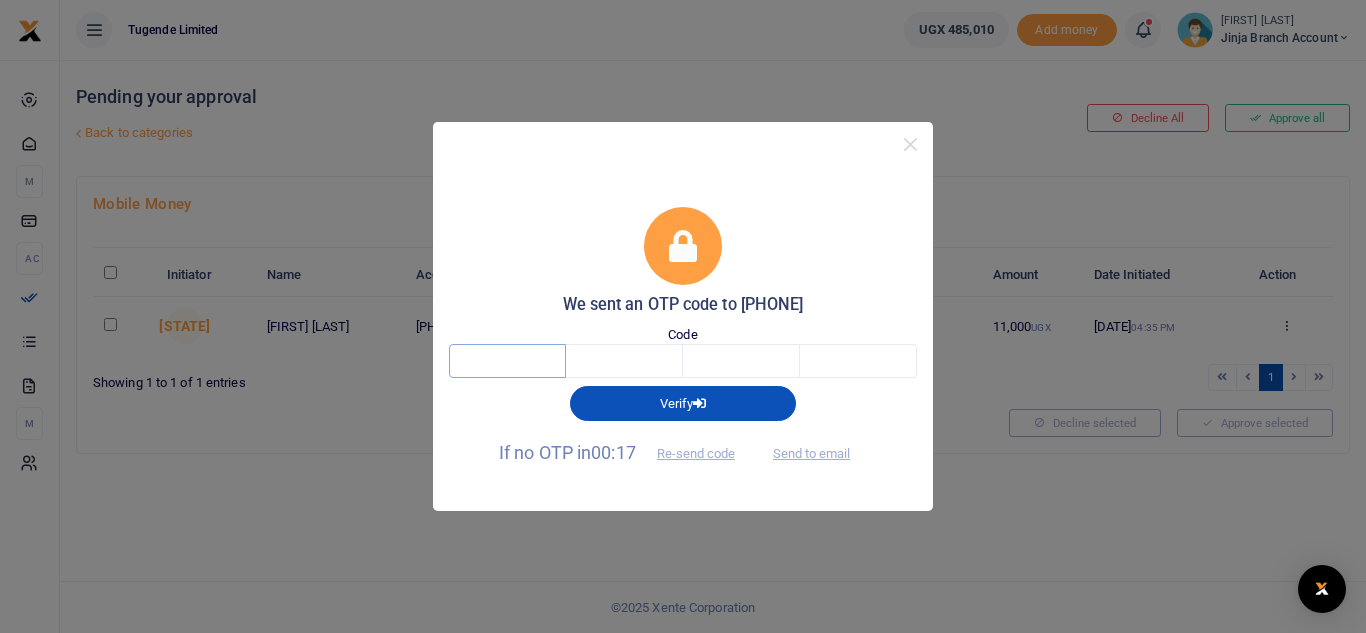 click at bounding box center [507, 361] 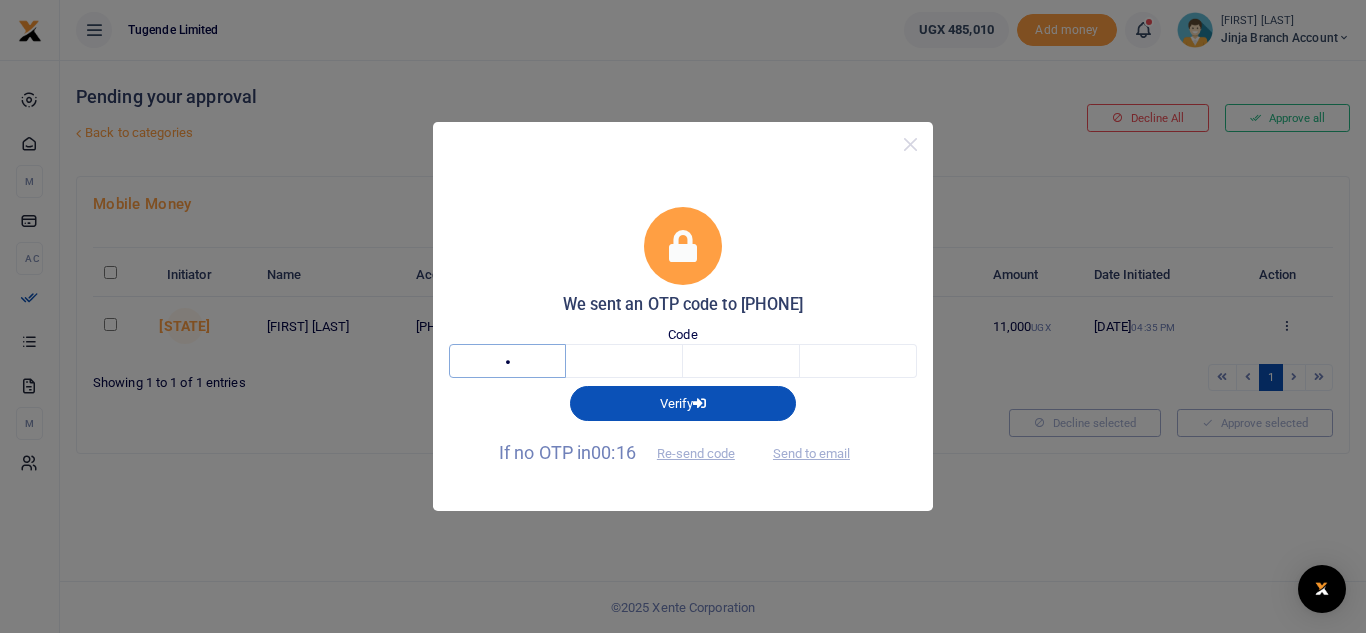 type on "8" 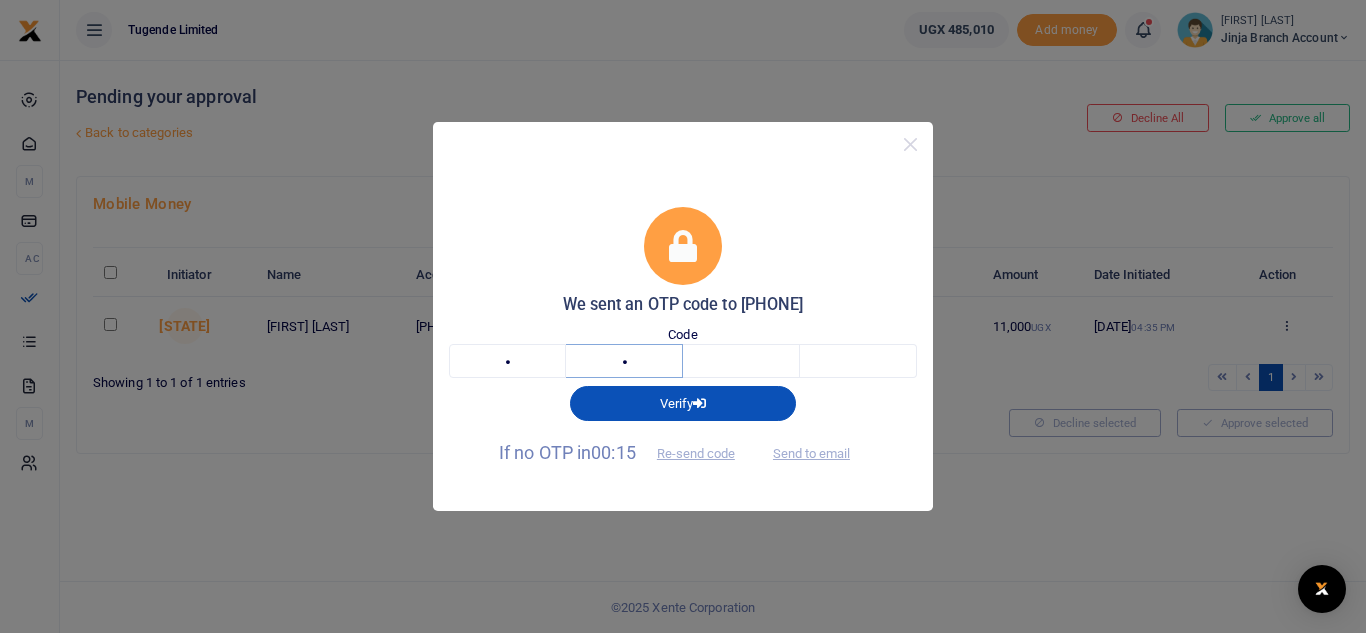 type on "6" 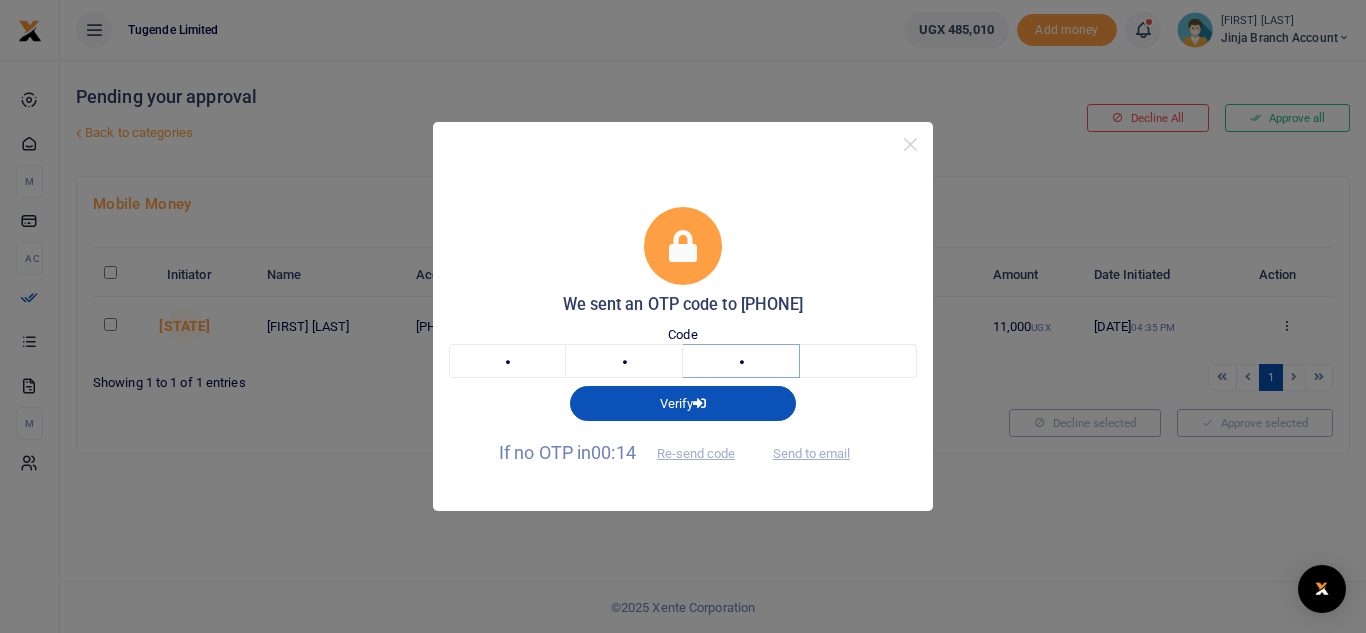 type on "0" 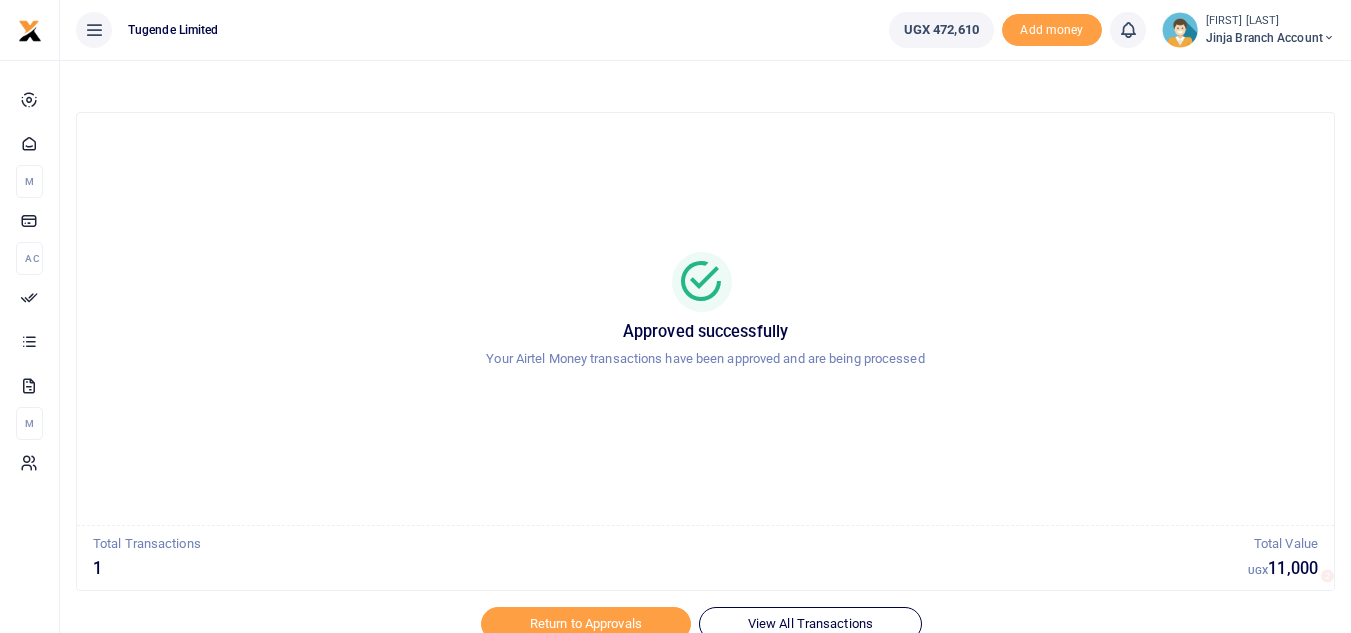 scroll, scrollTop: 0, scrollLeft: 0, axis: both 